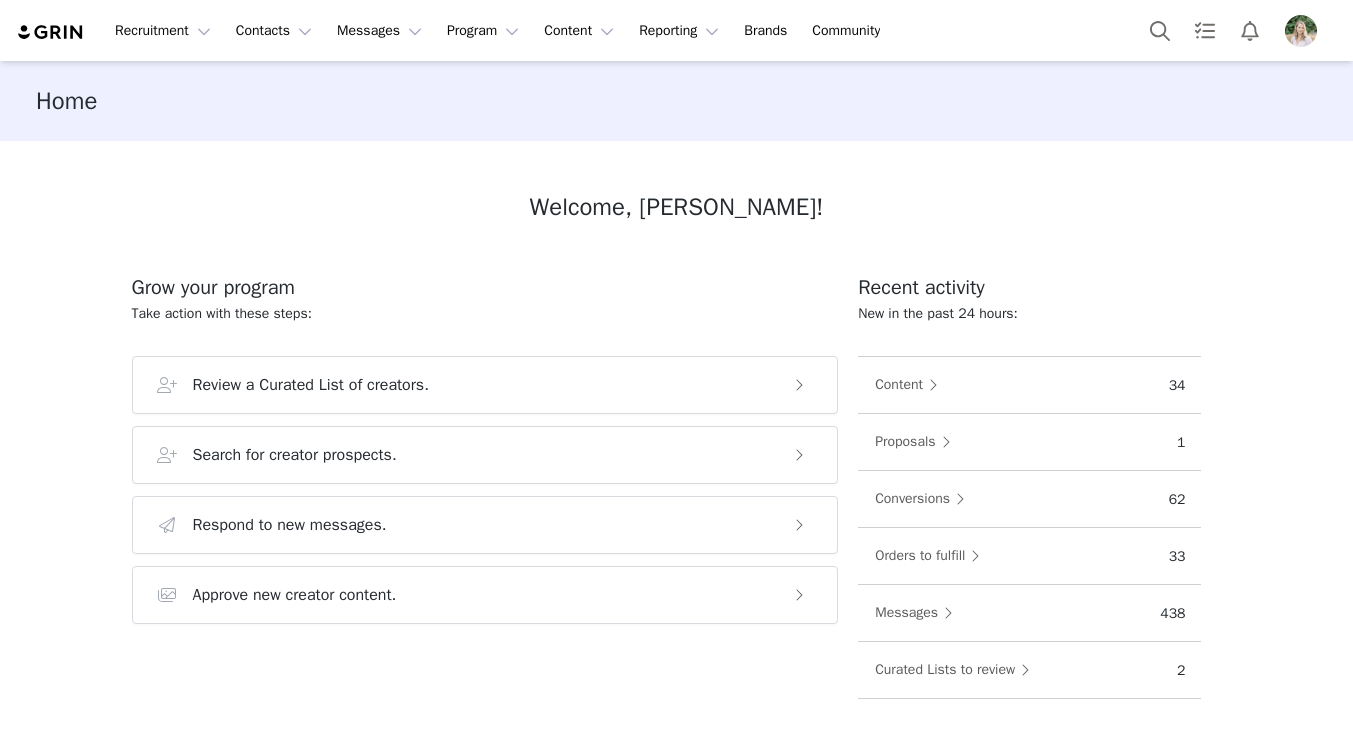 scroll, scrollTop: 0, scrollLeft: 0, axis: both 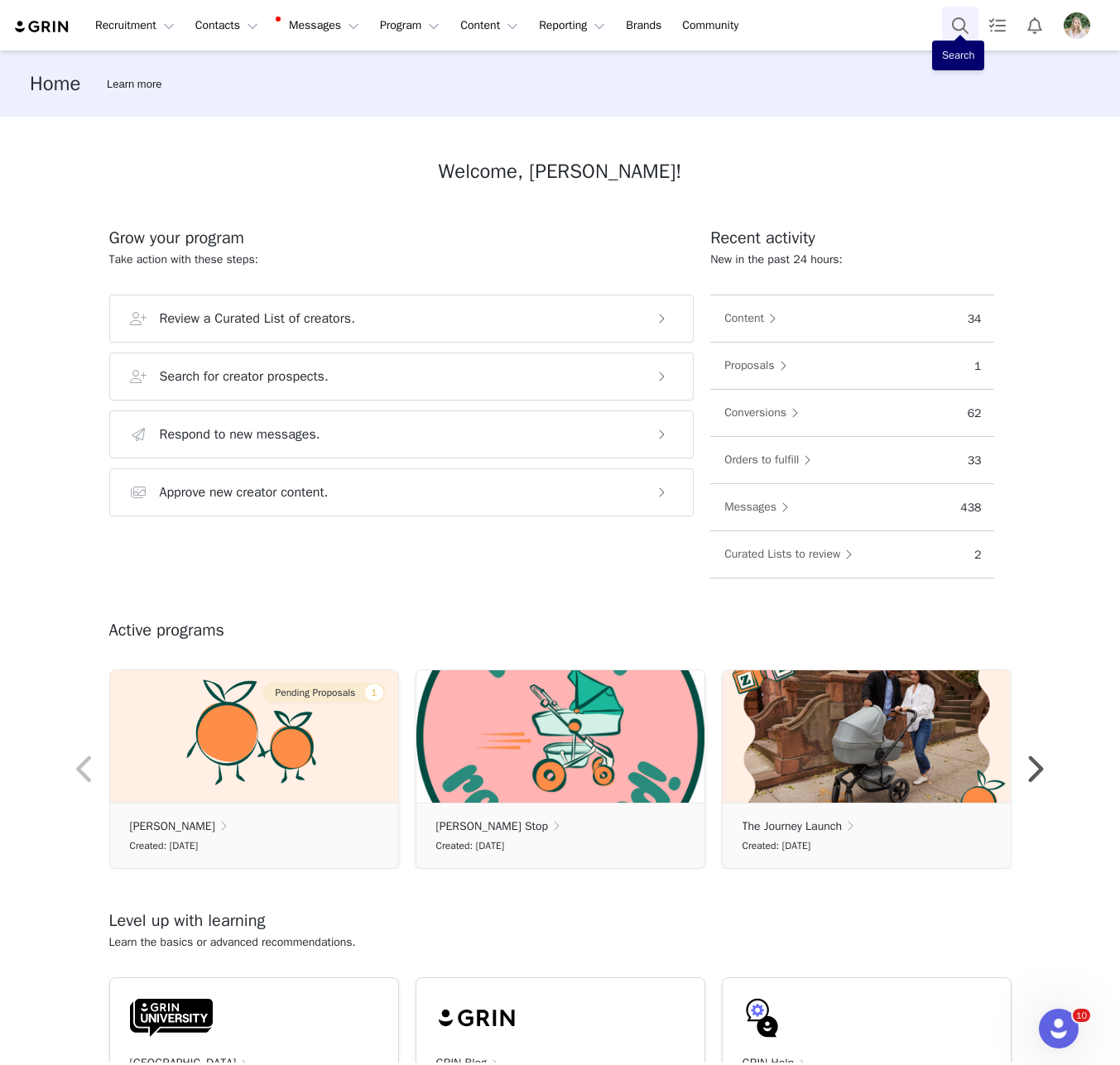 click at bounding box center [960, 25] 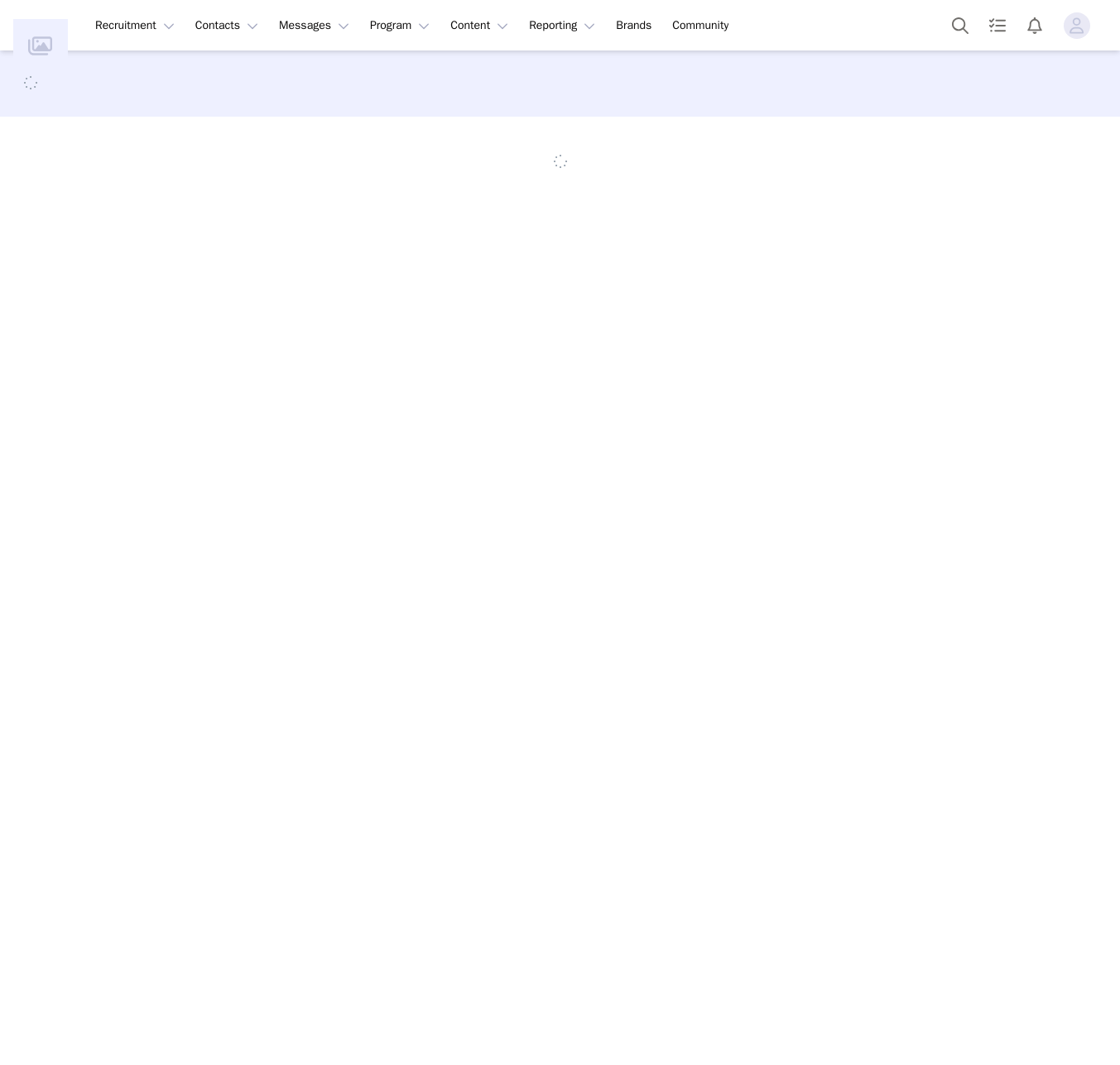 scroll, scrollTop: 0, scrollLeft: 0, axis: both 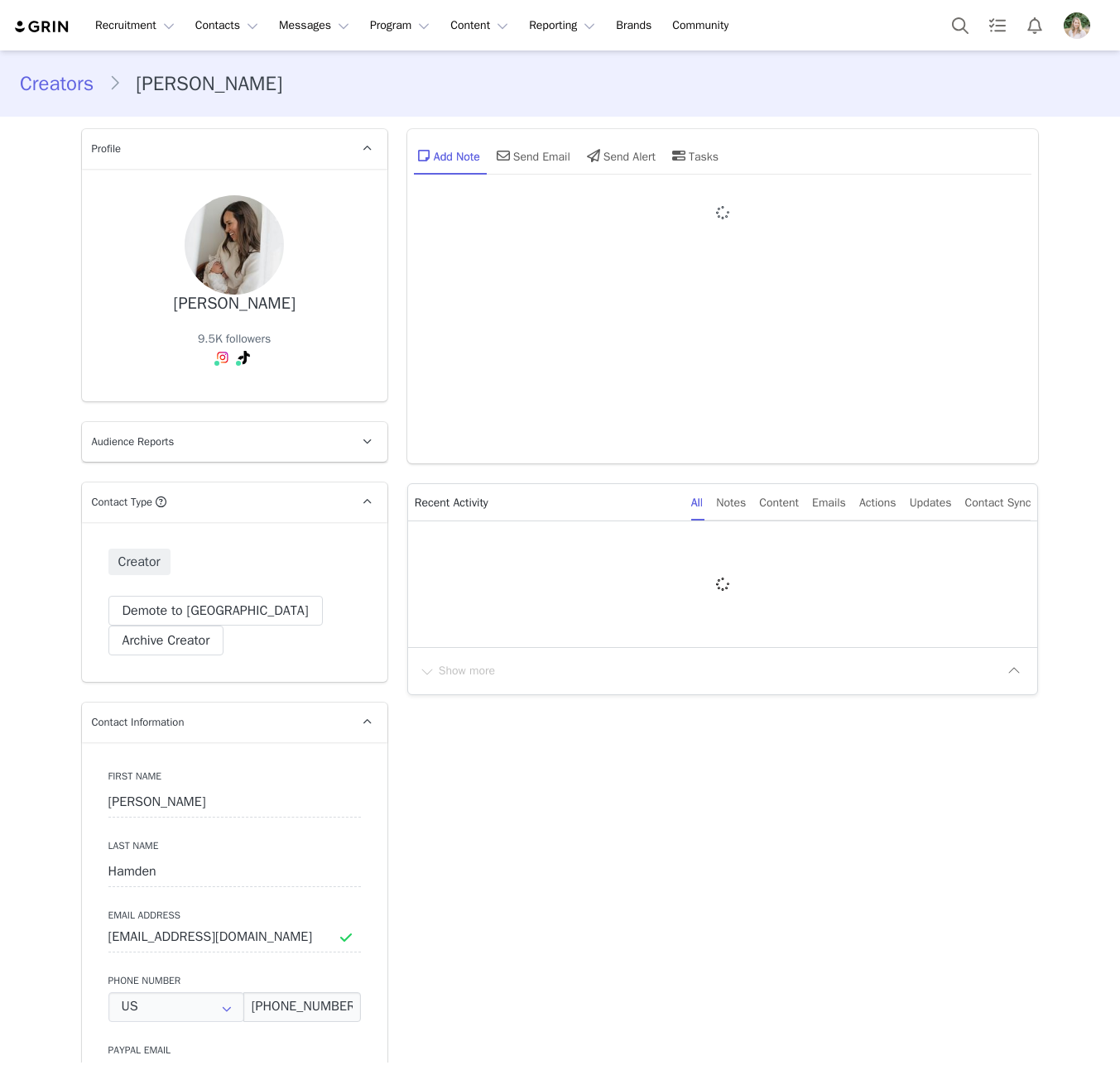 type on "+1 ([GEOGRAPHIC_DATA])" 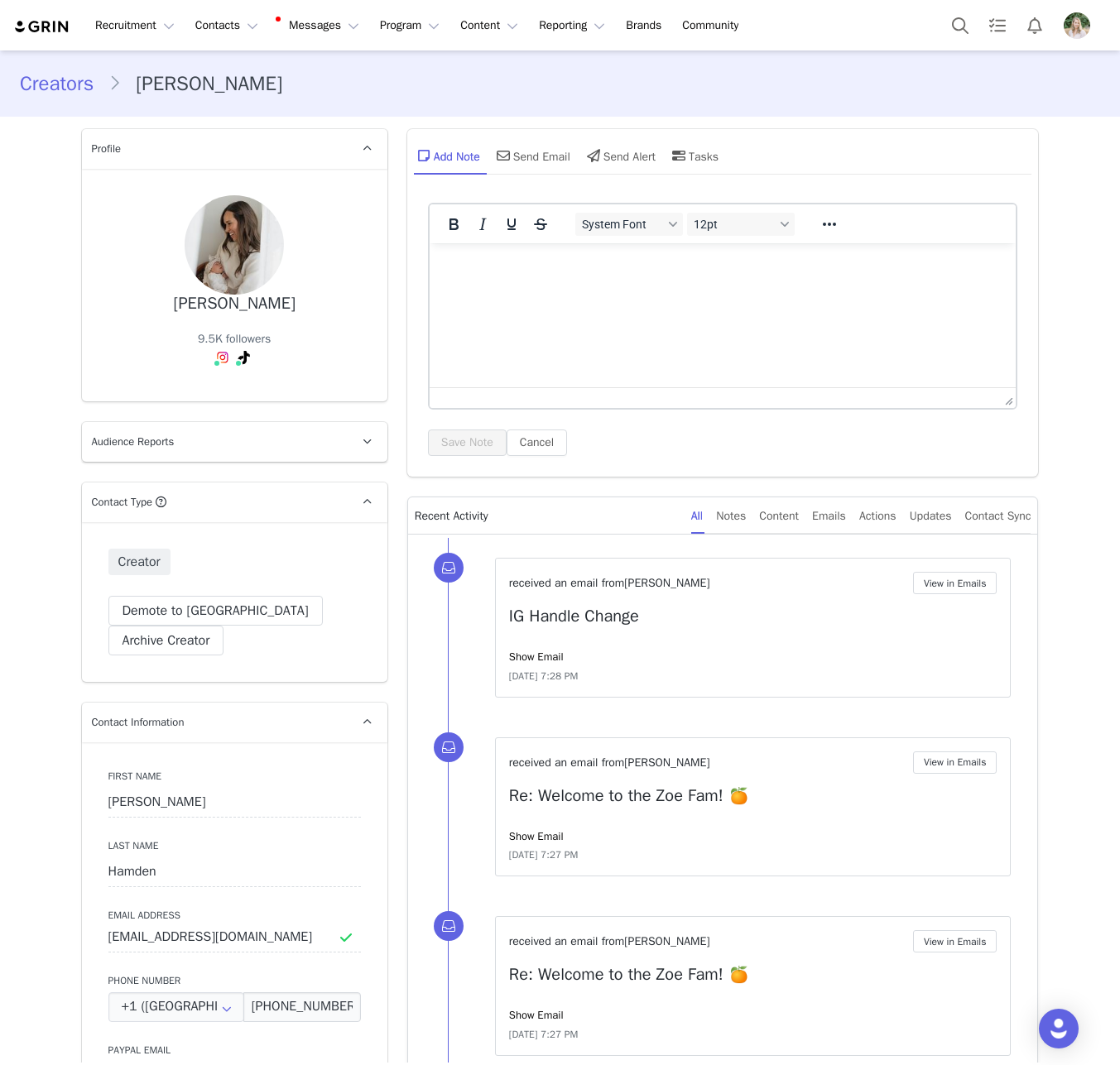 scroll, scrollTop: 0, scrollLeft: 0, axis: both 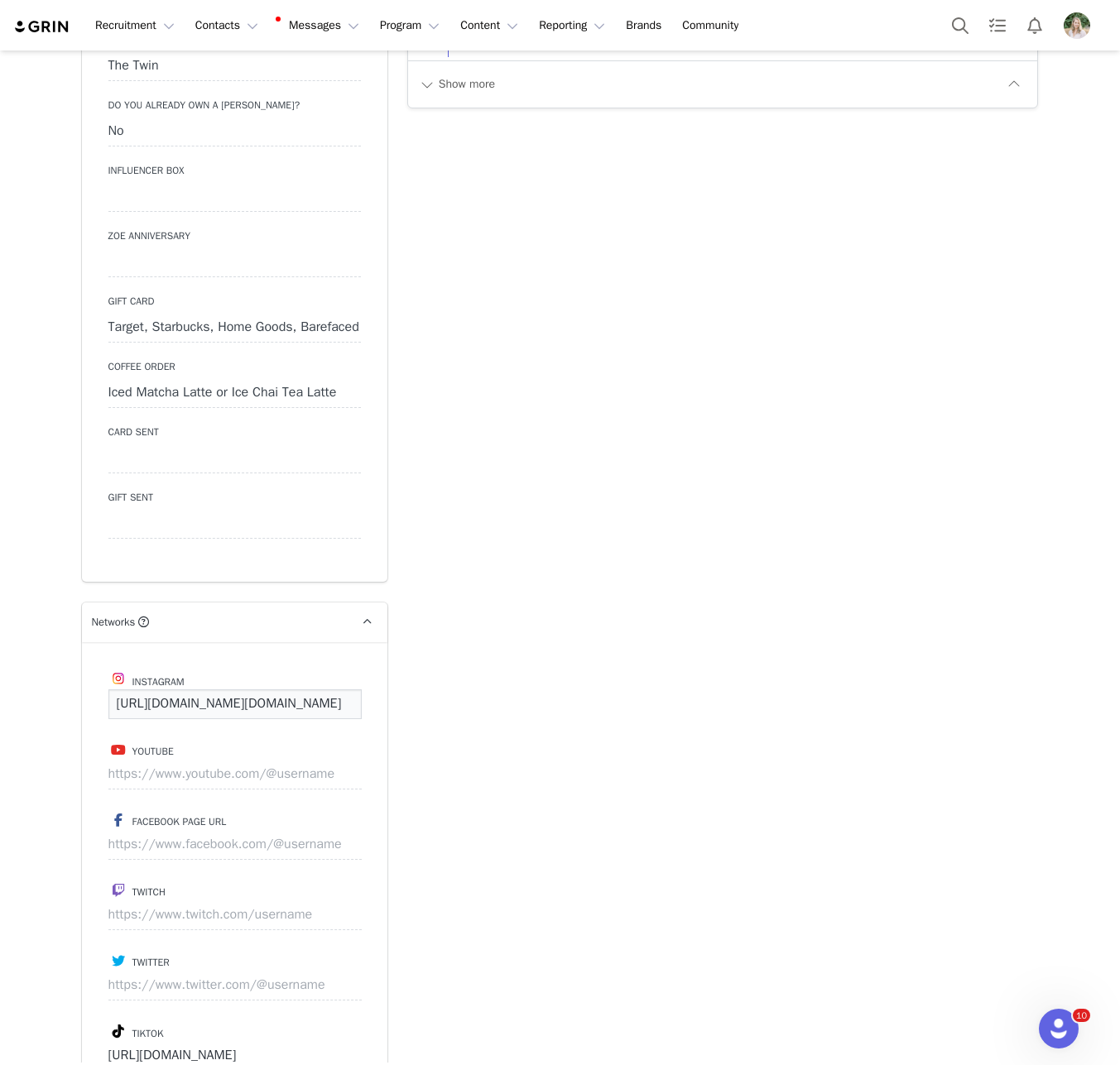 click on "[URL][DOMAIN_NAME][DOMAIN_NAME]" at bounding box center [235, 704] 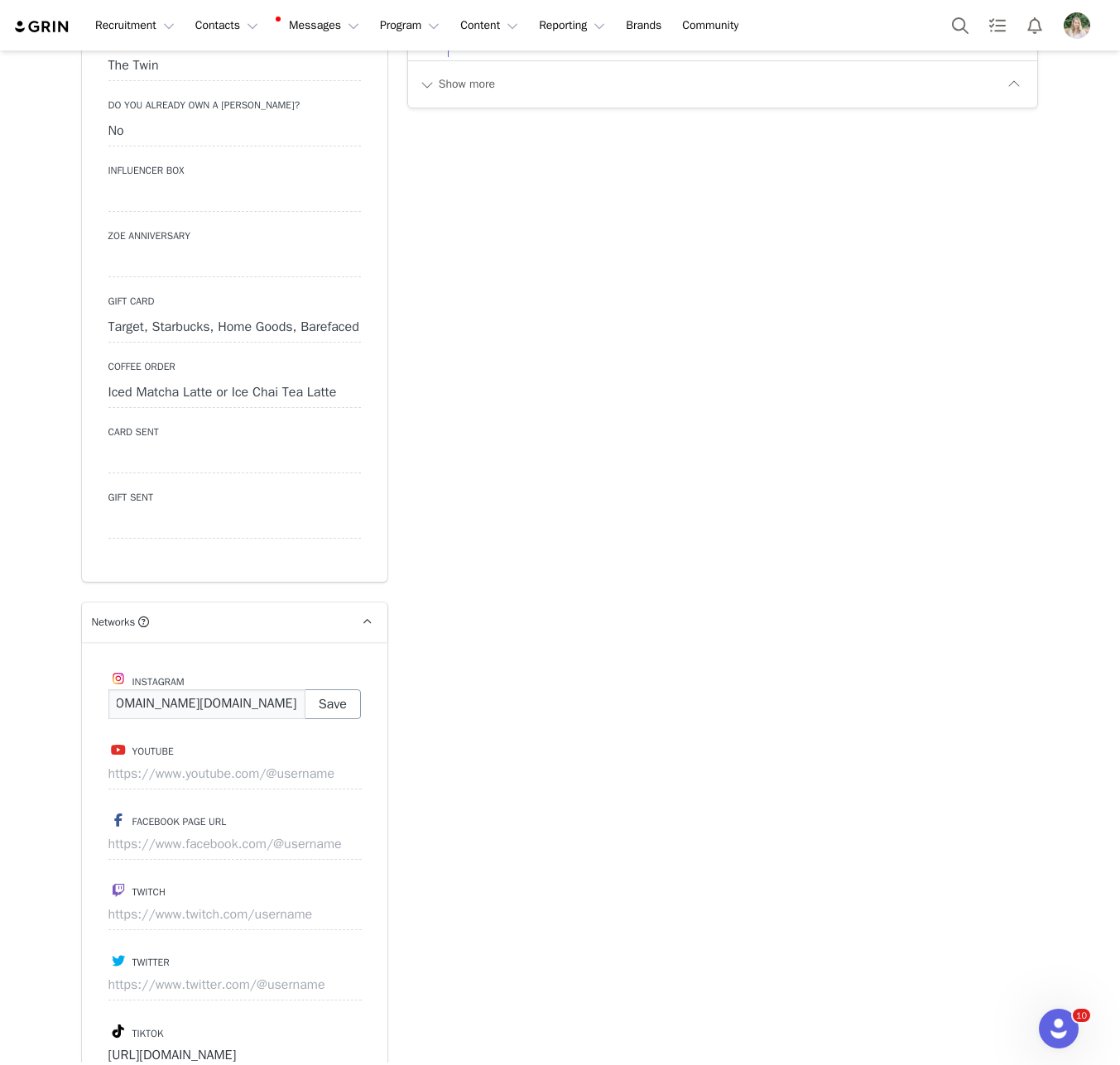 type on "[URL][DOMAIN_NAME][DOMAIN_NAME]" 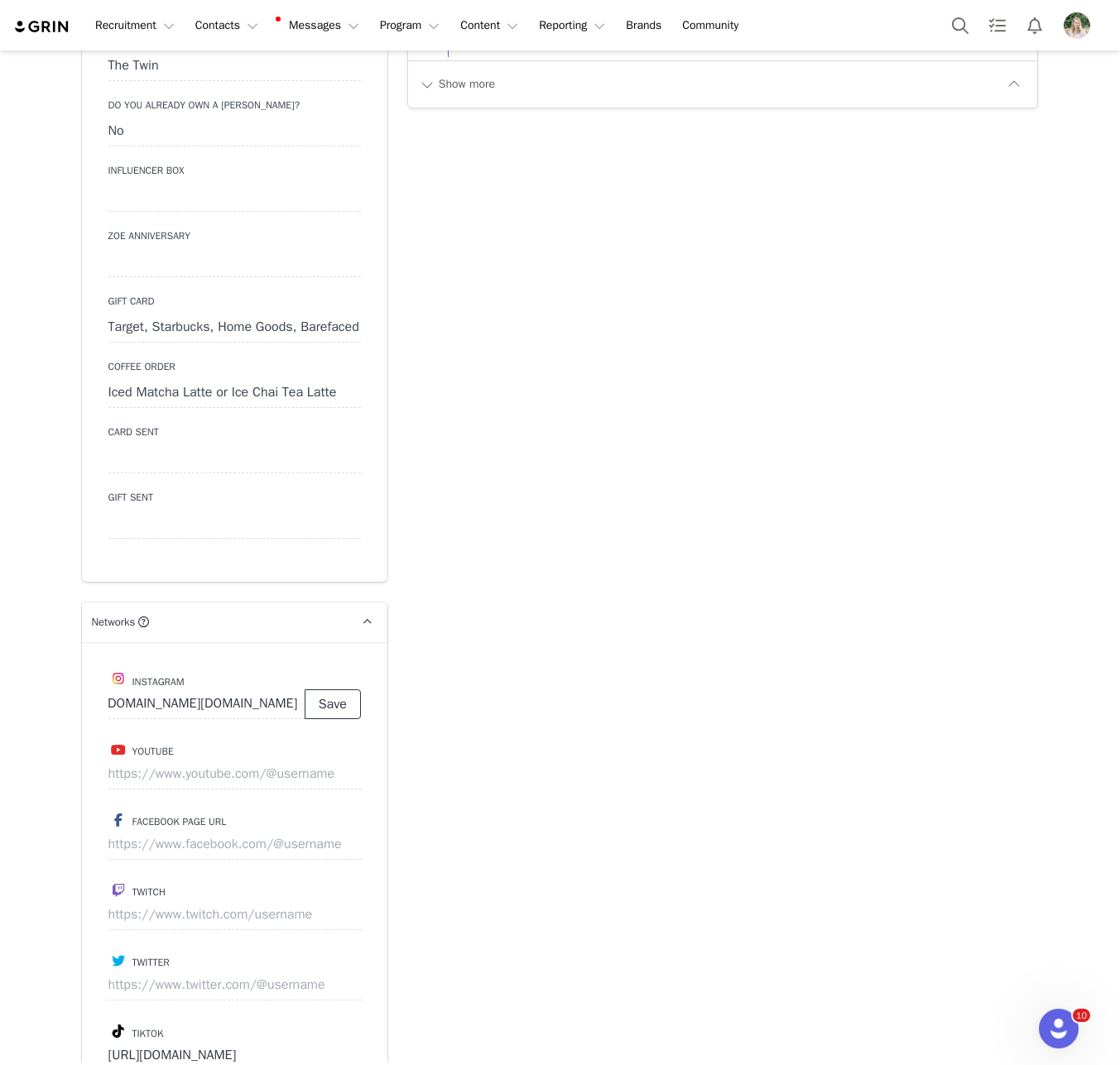 scroll, scrollTop: 0, scrollLeft: 0, axis: both 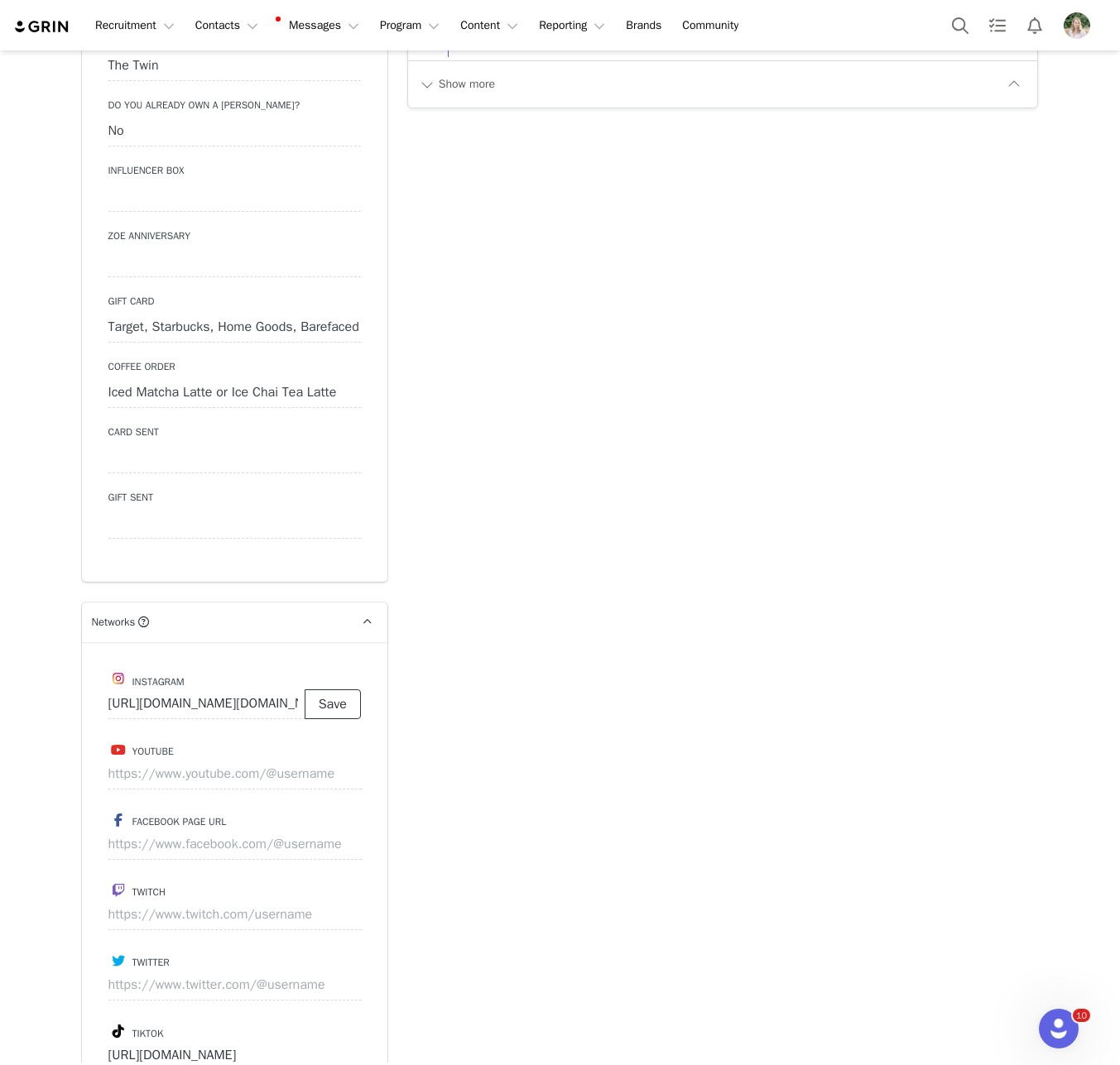 click on "Save" at bounding box center [333, 704] 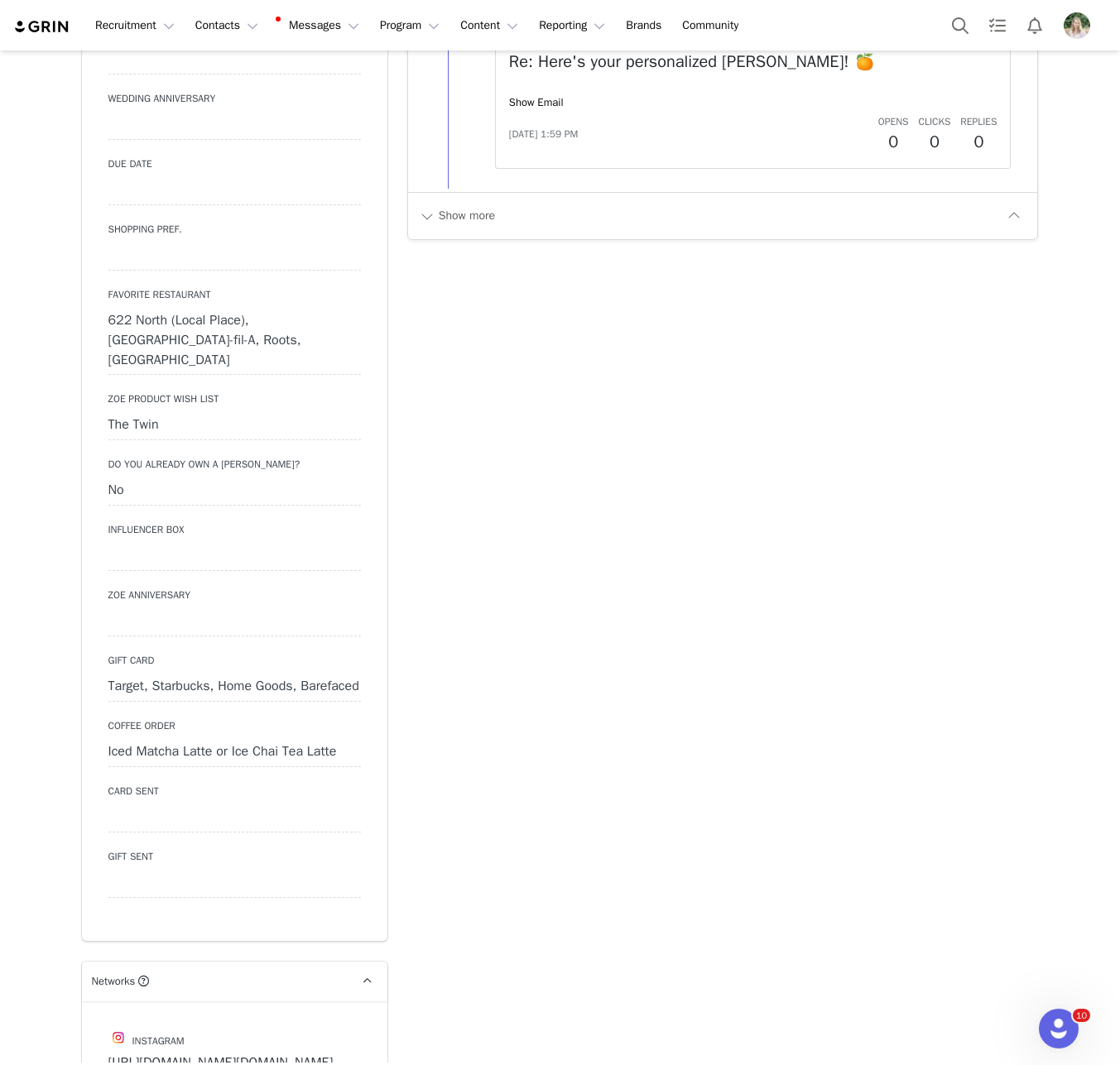 scroll, scrollTop: 1254, scrollLeft: 0, axis: vertical 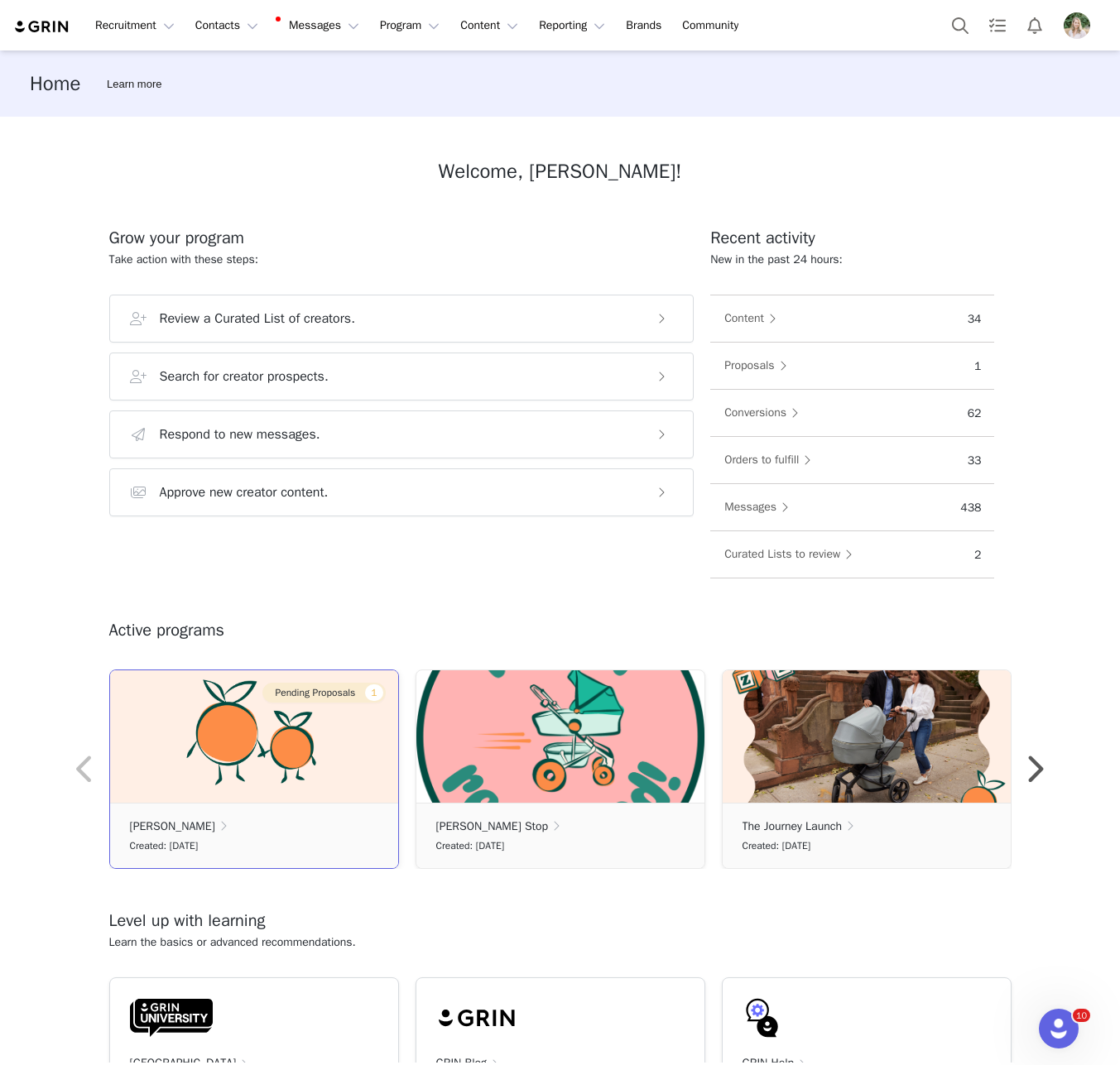 click on "[PERSON_NAME]" at bounding box center (172, 827) 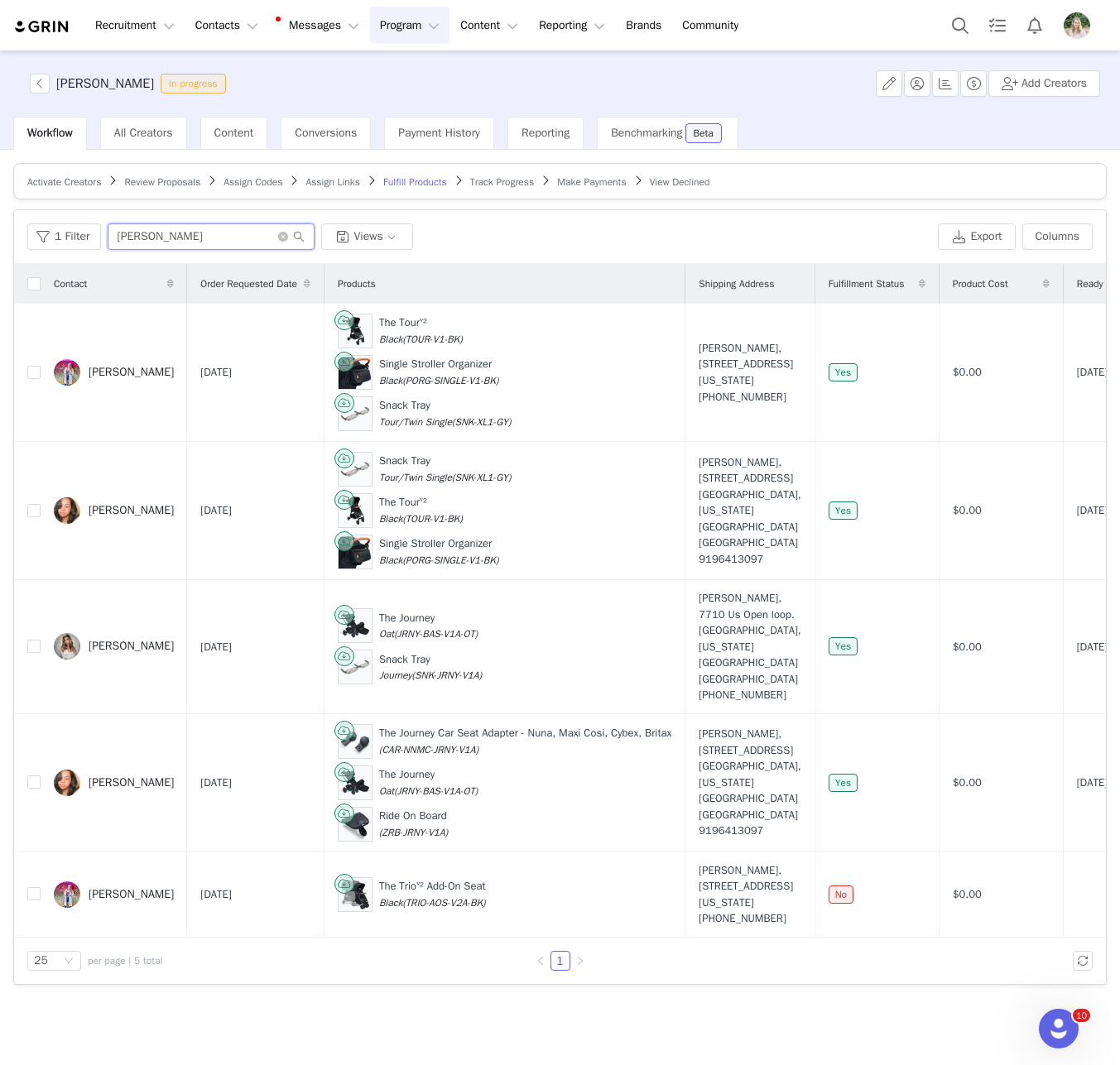 click on "chelsea" at bounding box center [211, 237] 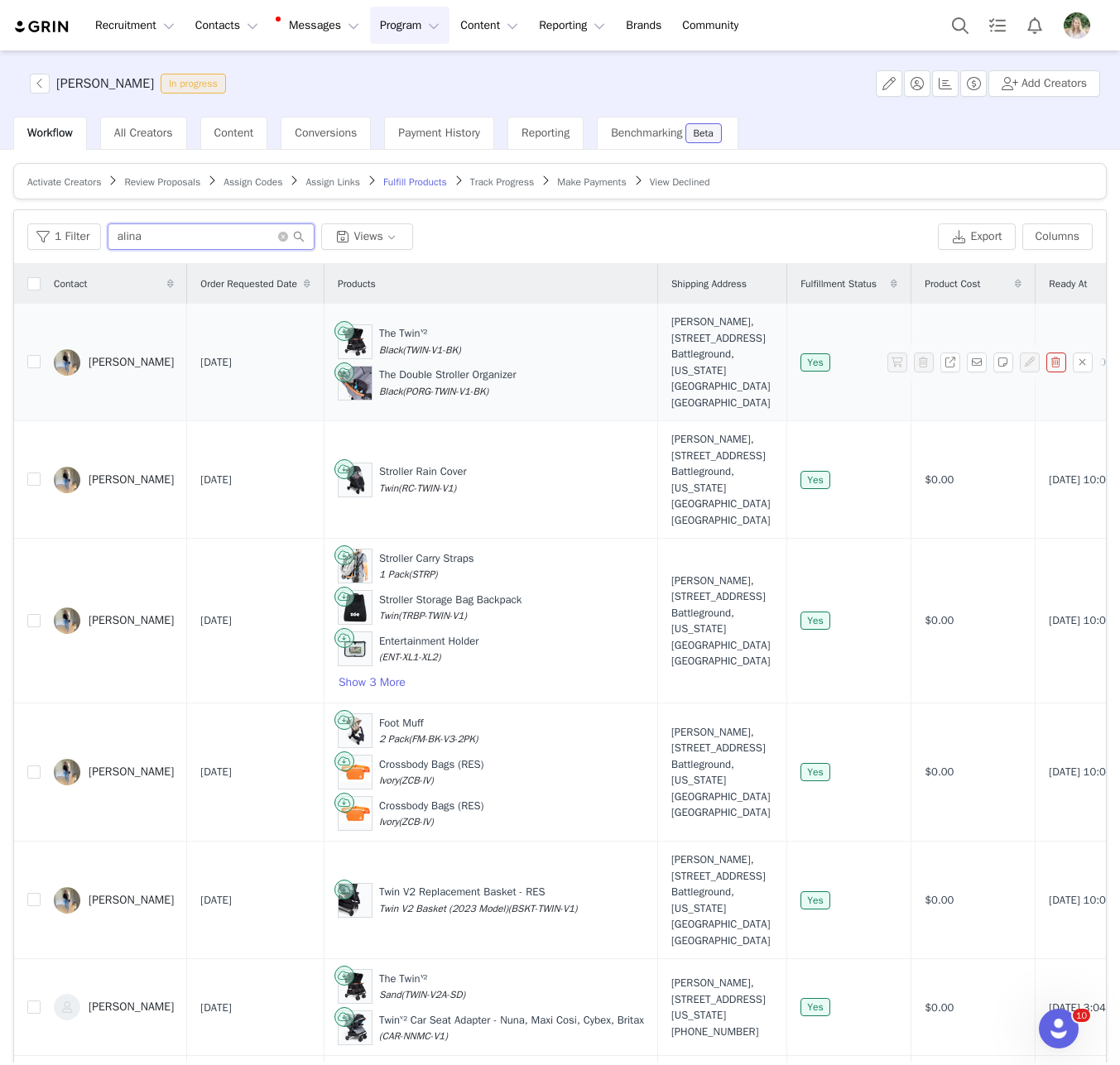 type on "alina" 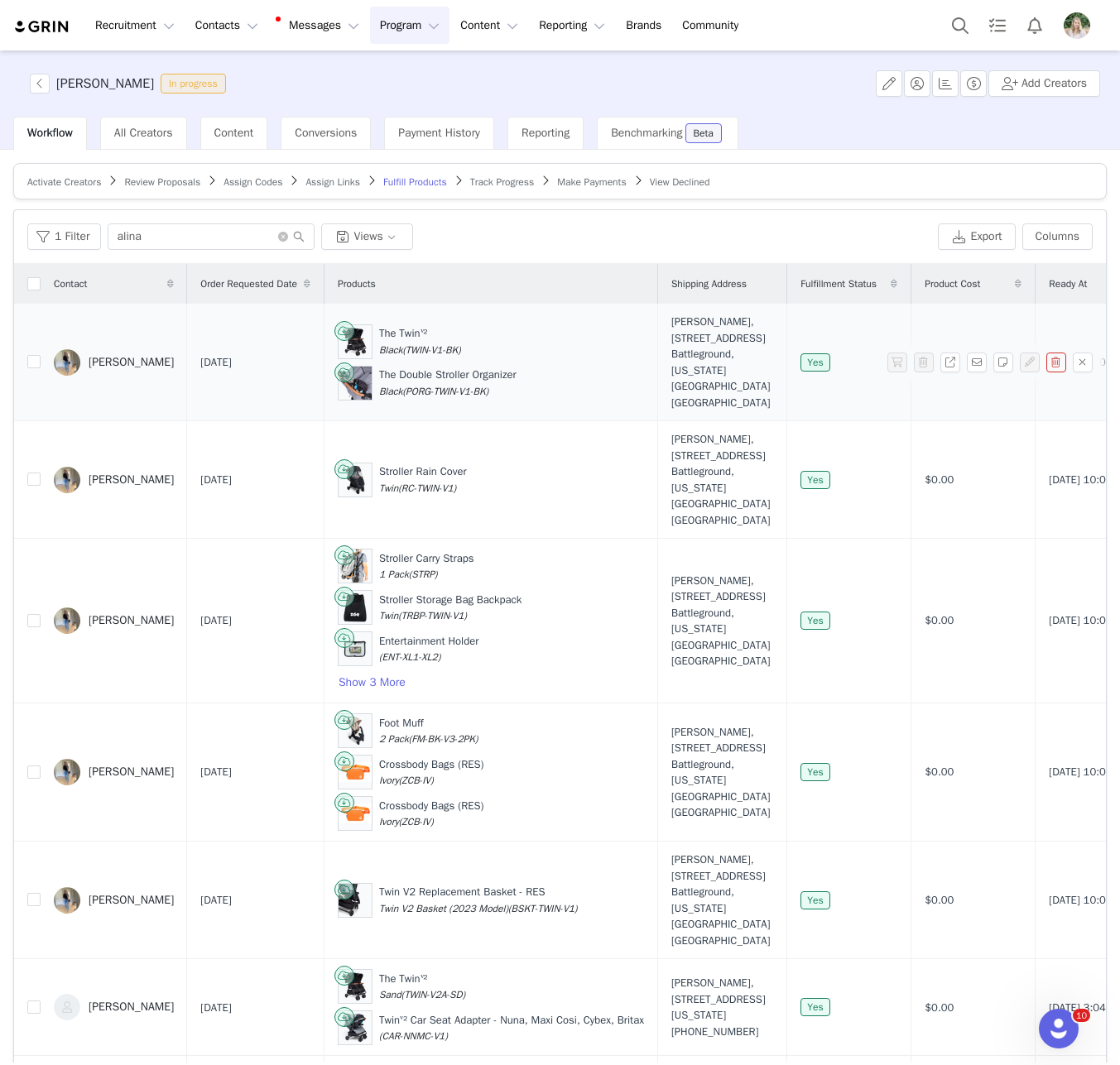 click on "Alina Pagura" at bounding box center [113, 362] 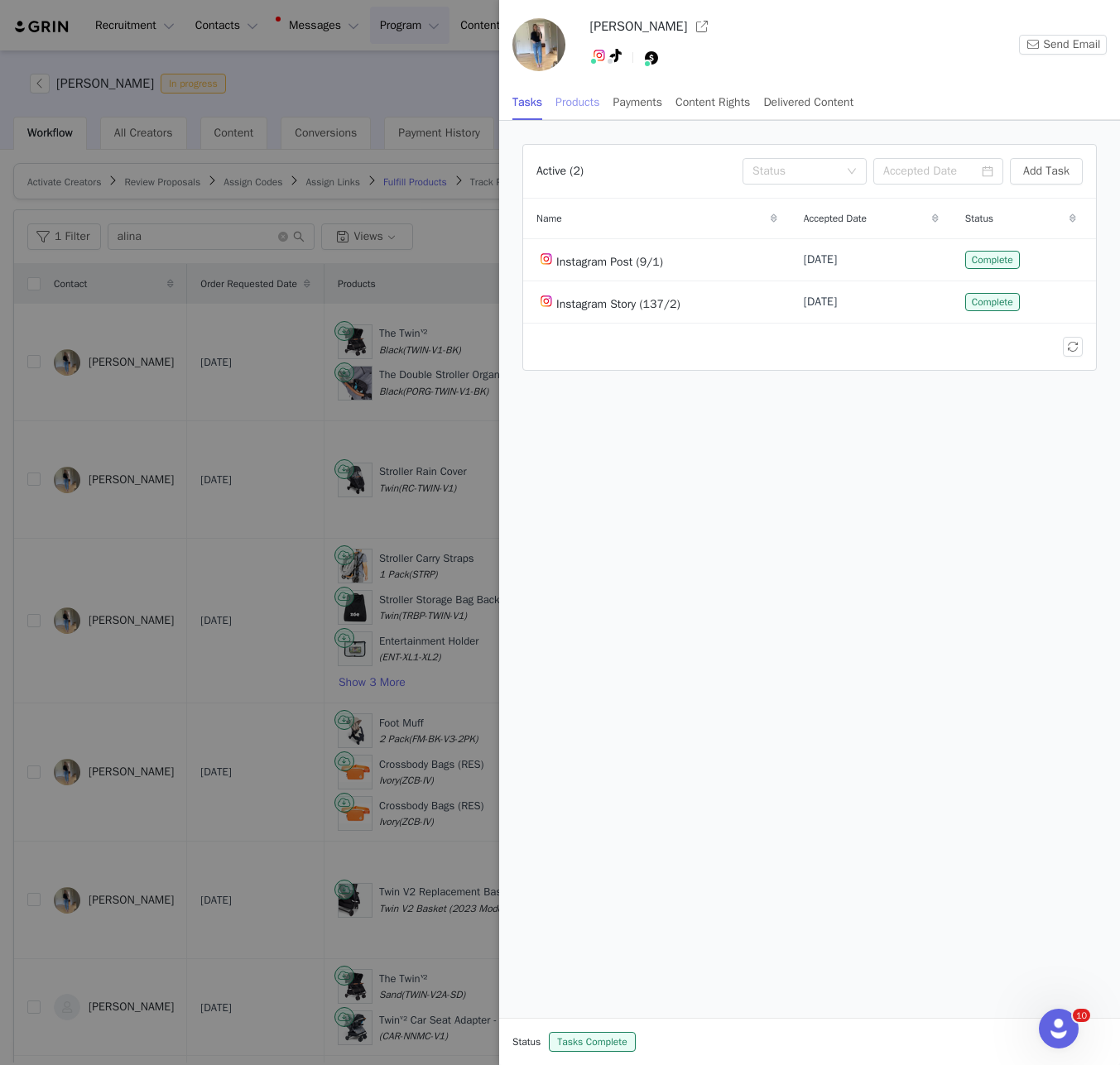 click on "Products" at bounding box center (577, 102) 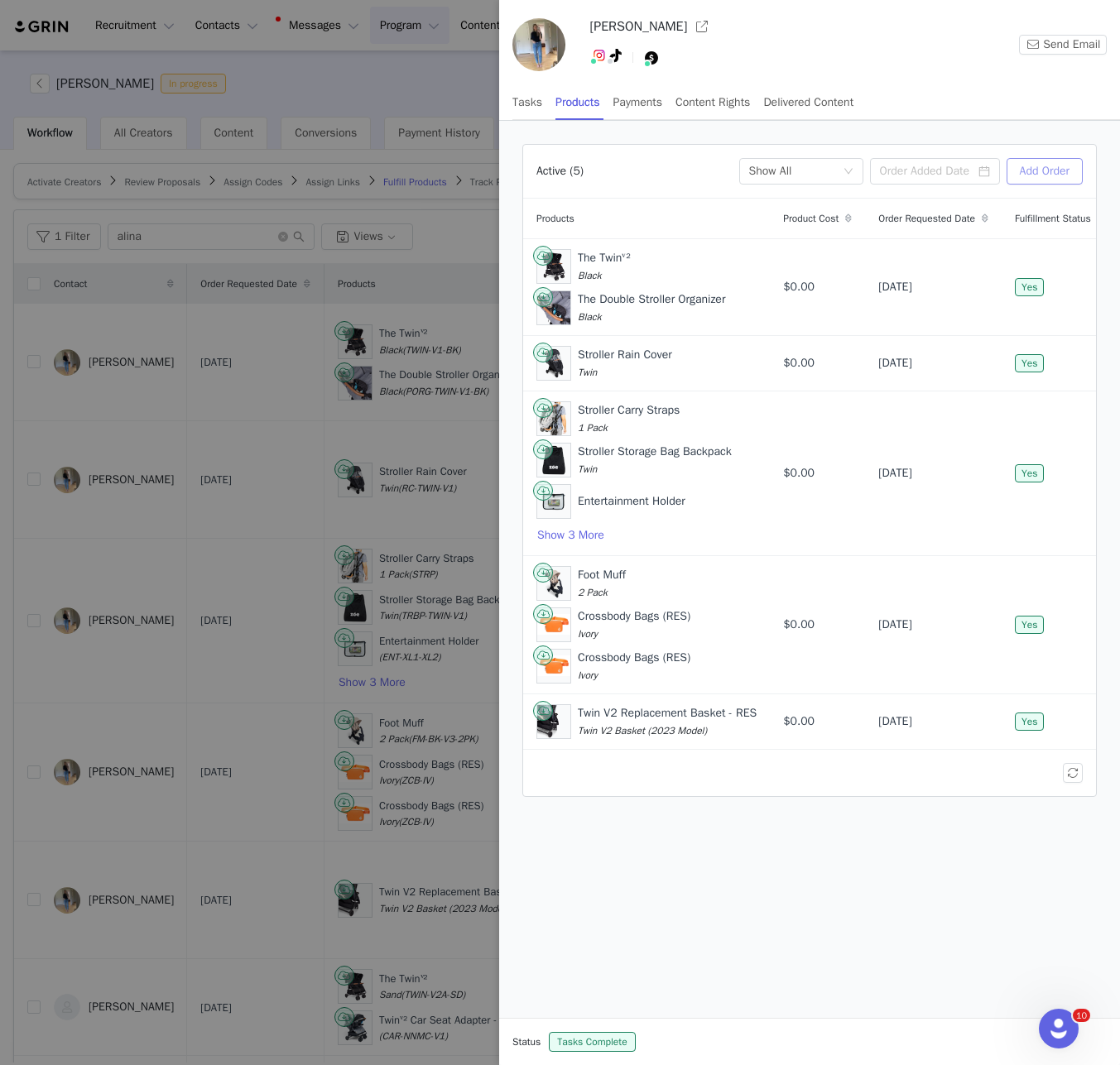 click on "Add Order" at bounding box center [1045, 171] 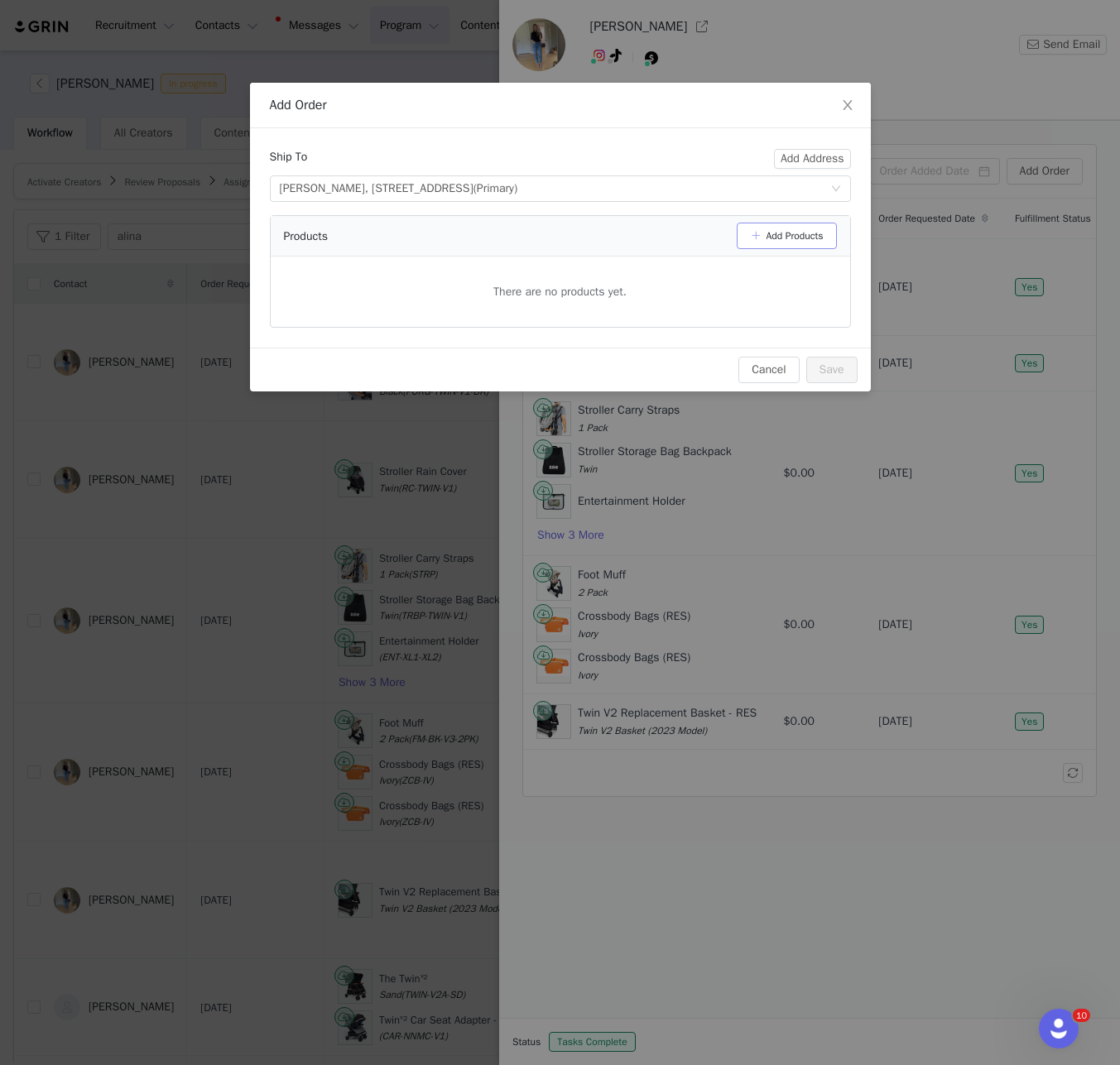 click on "Add Products" at bounding box center [786, 236] 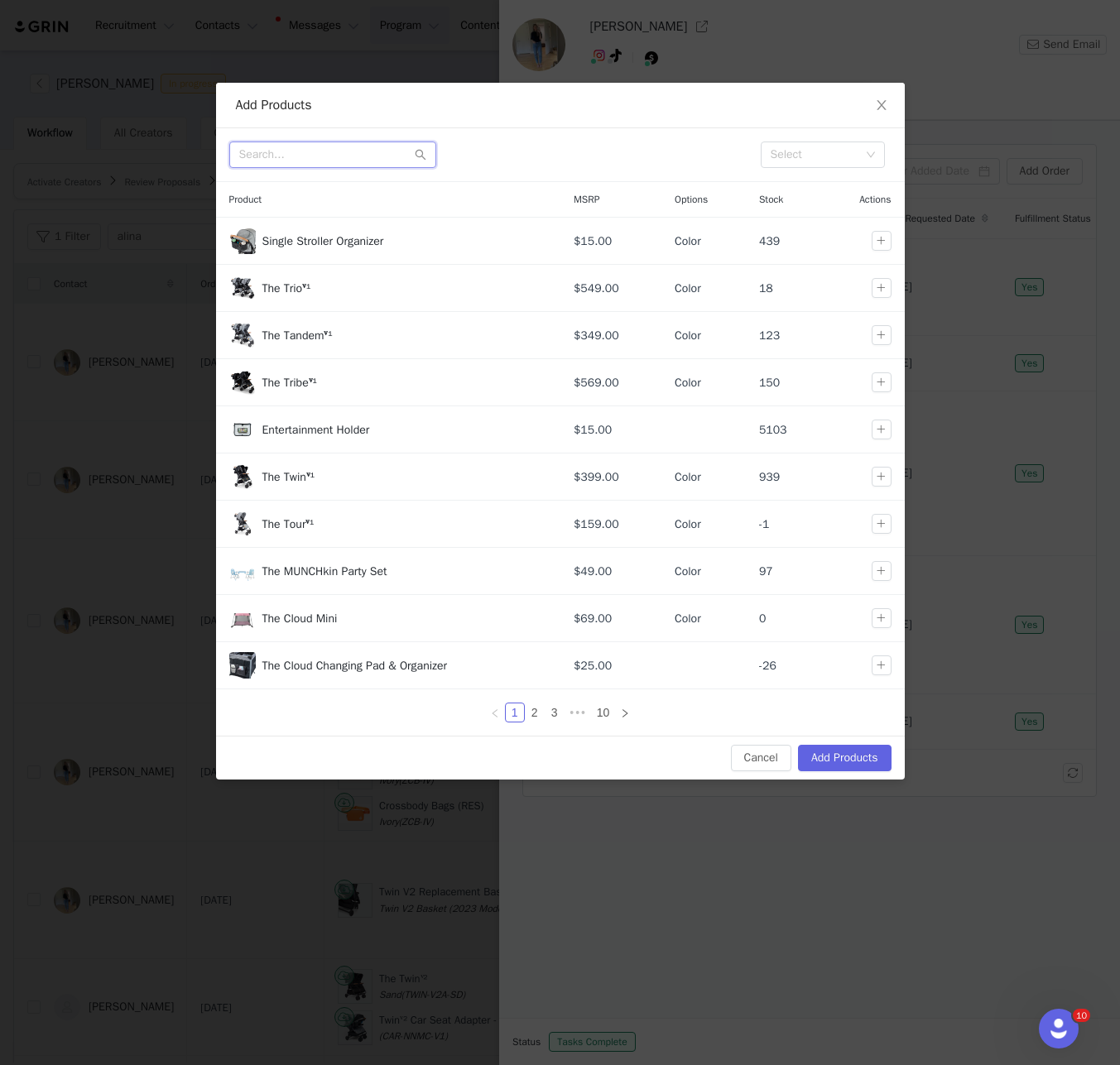click at bounding box center (333, 155) 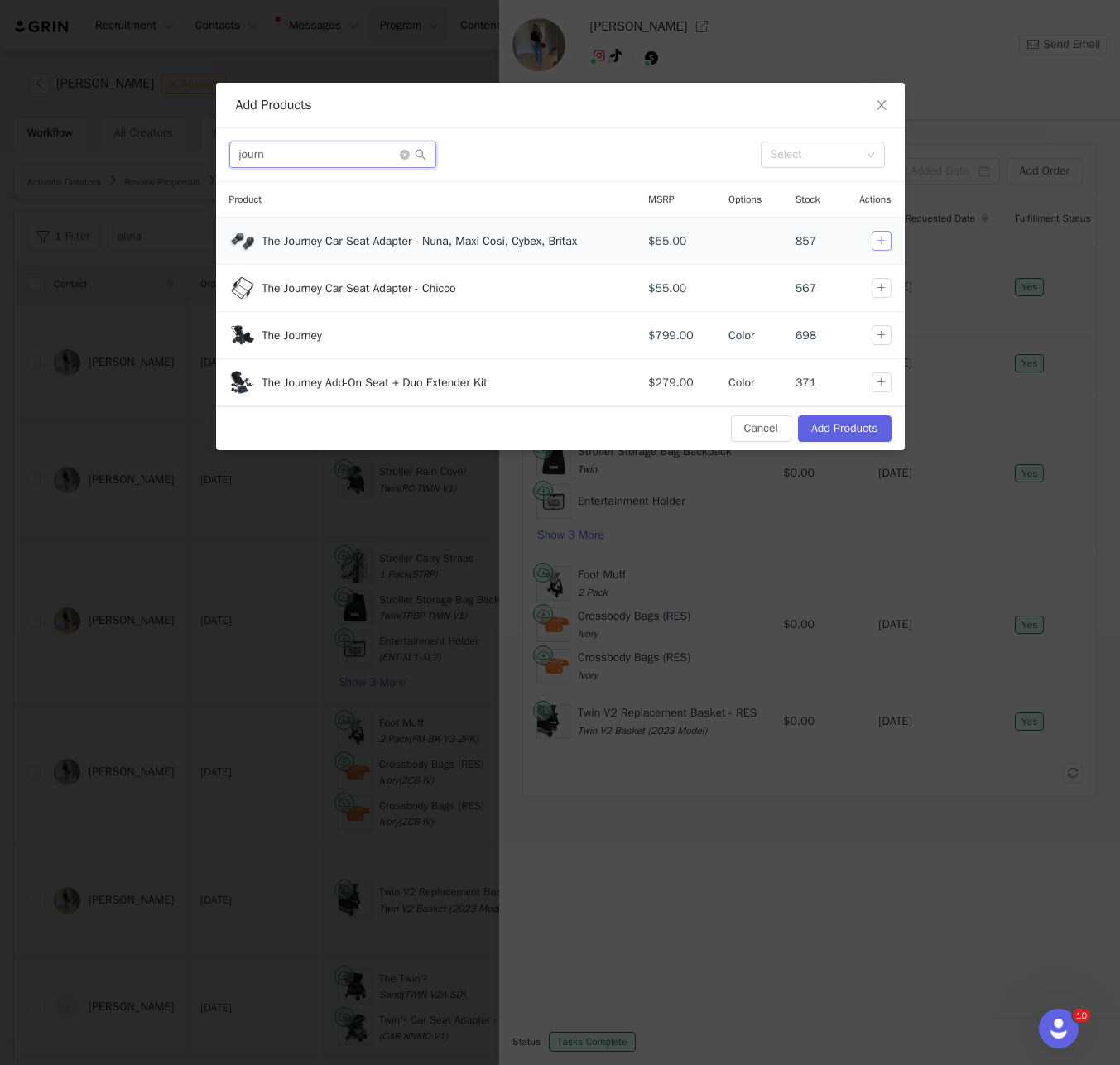 type on "journ" 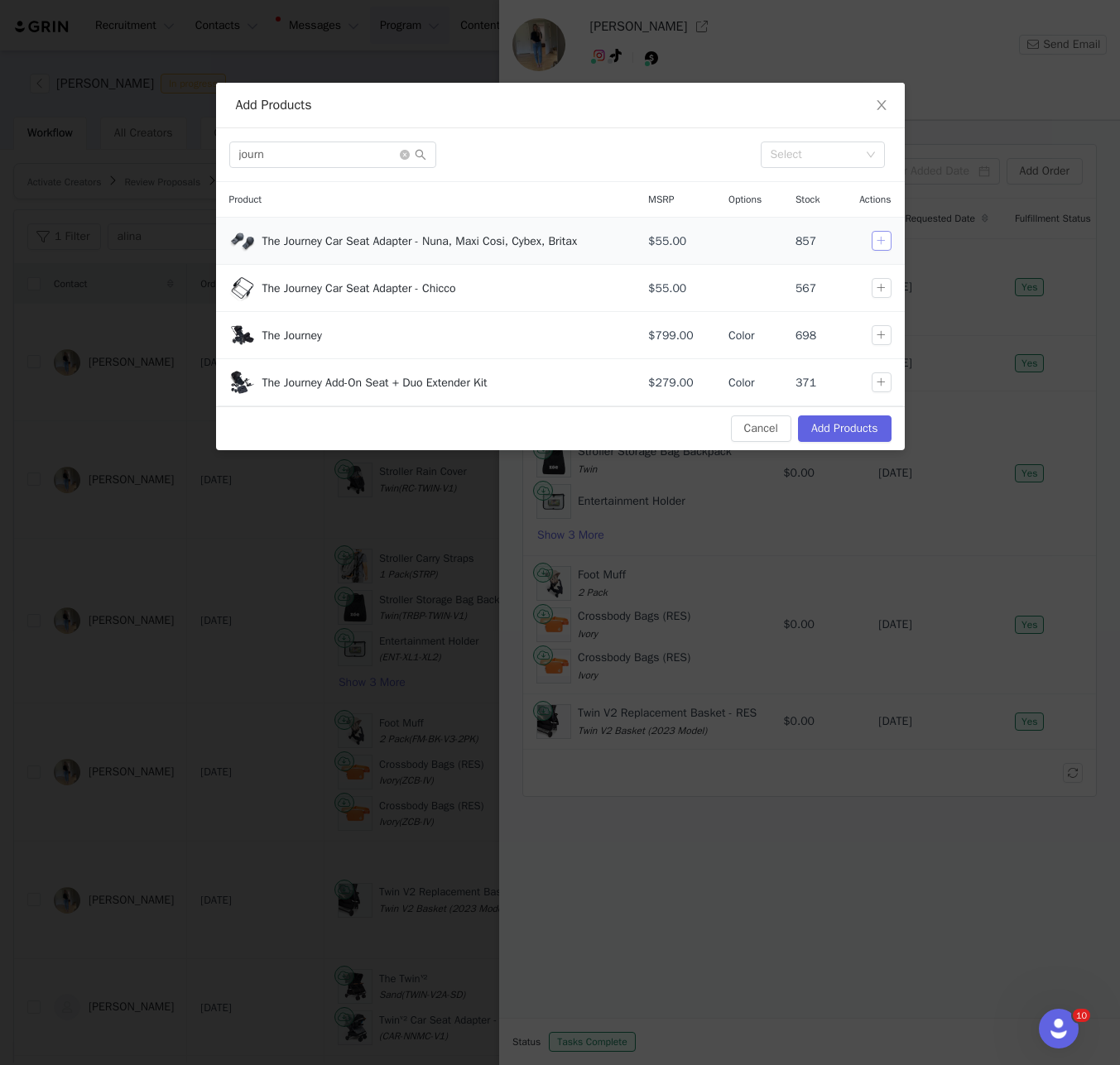 click at bounding box center (882, 241) 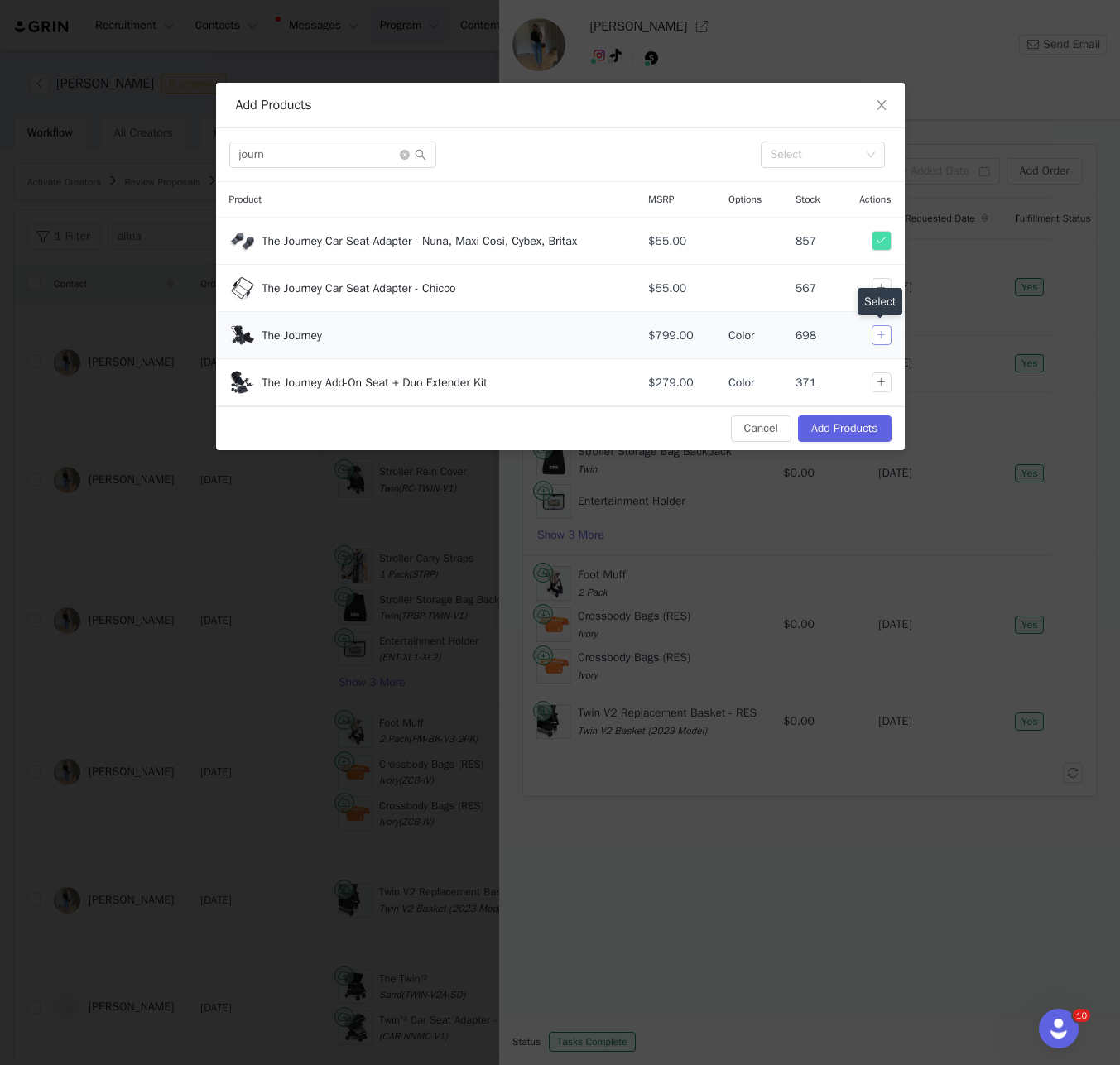 click at bounding box center [882, 335] 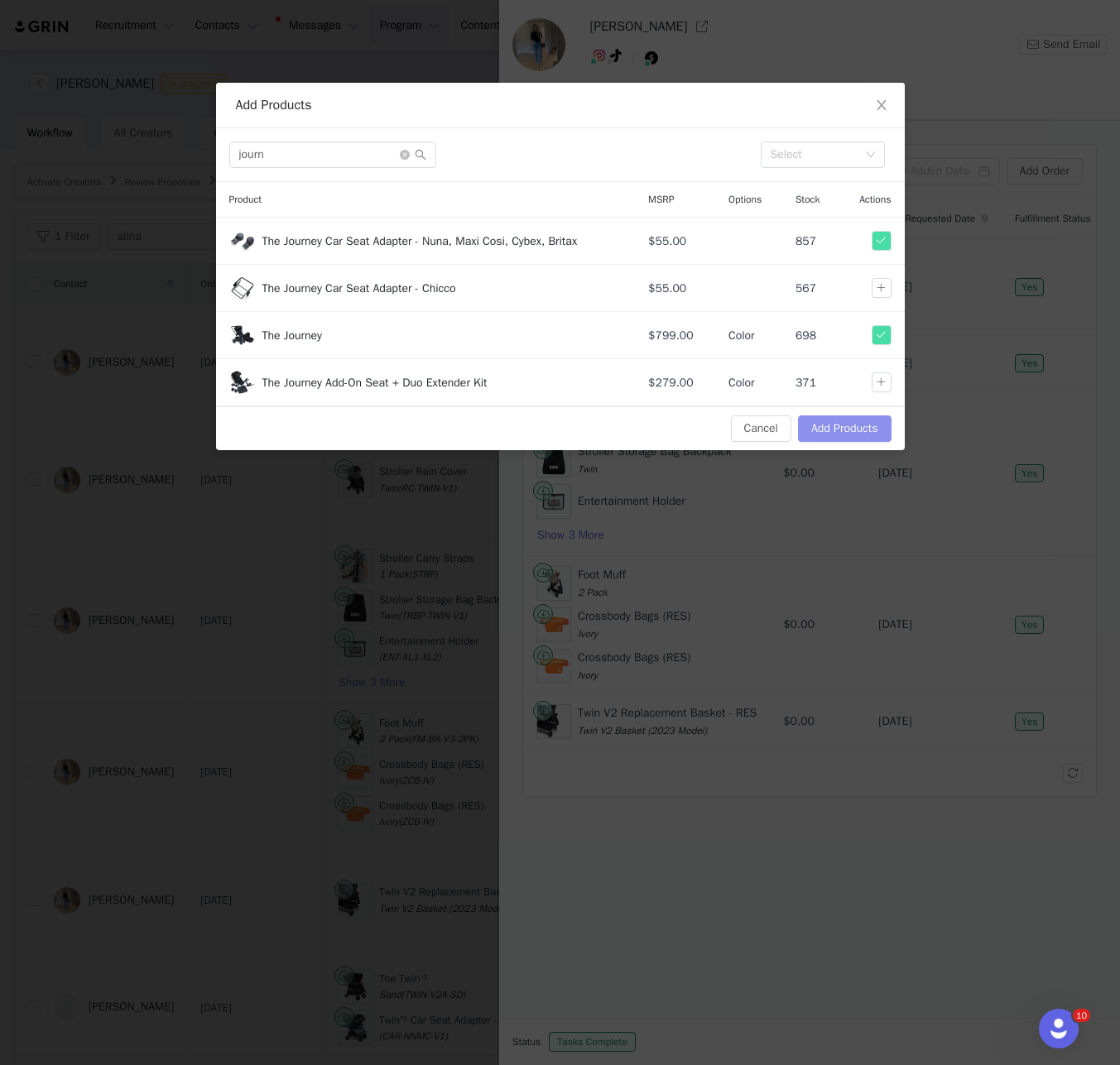 click on "Add Products" at bounding box center [844, 429] 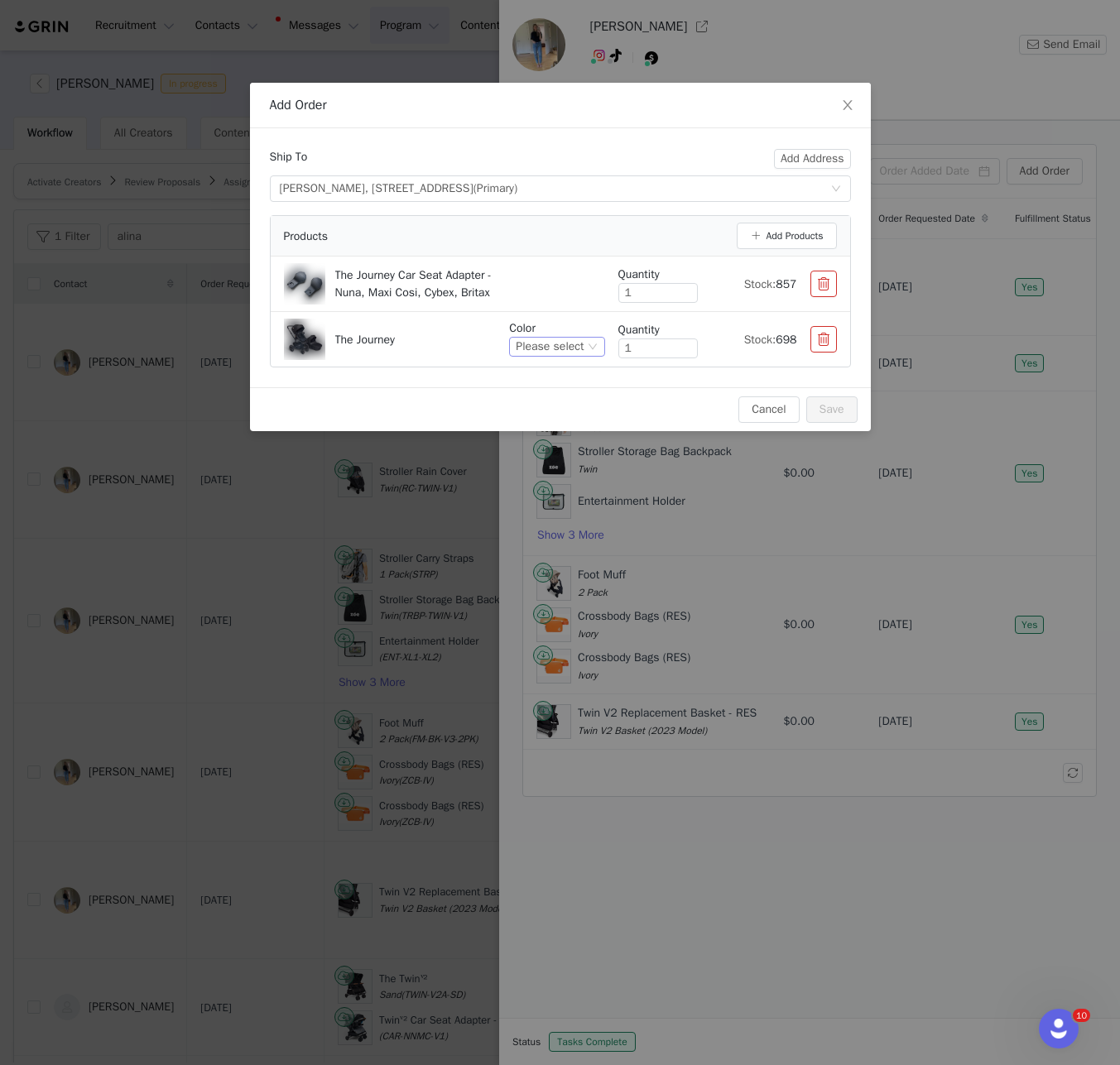 click on "Please select" at bounding box center (550, 347) 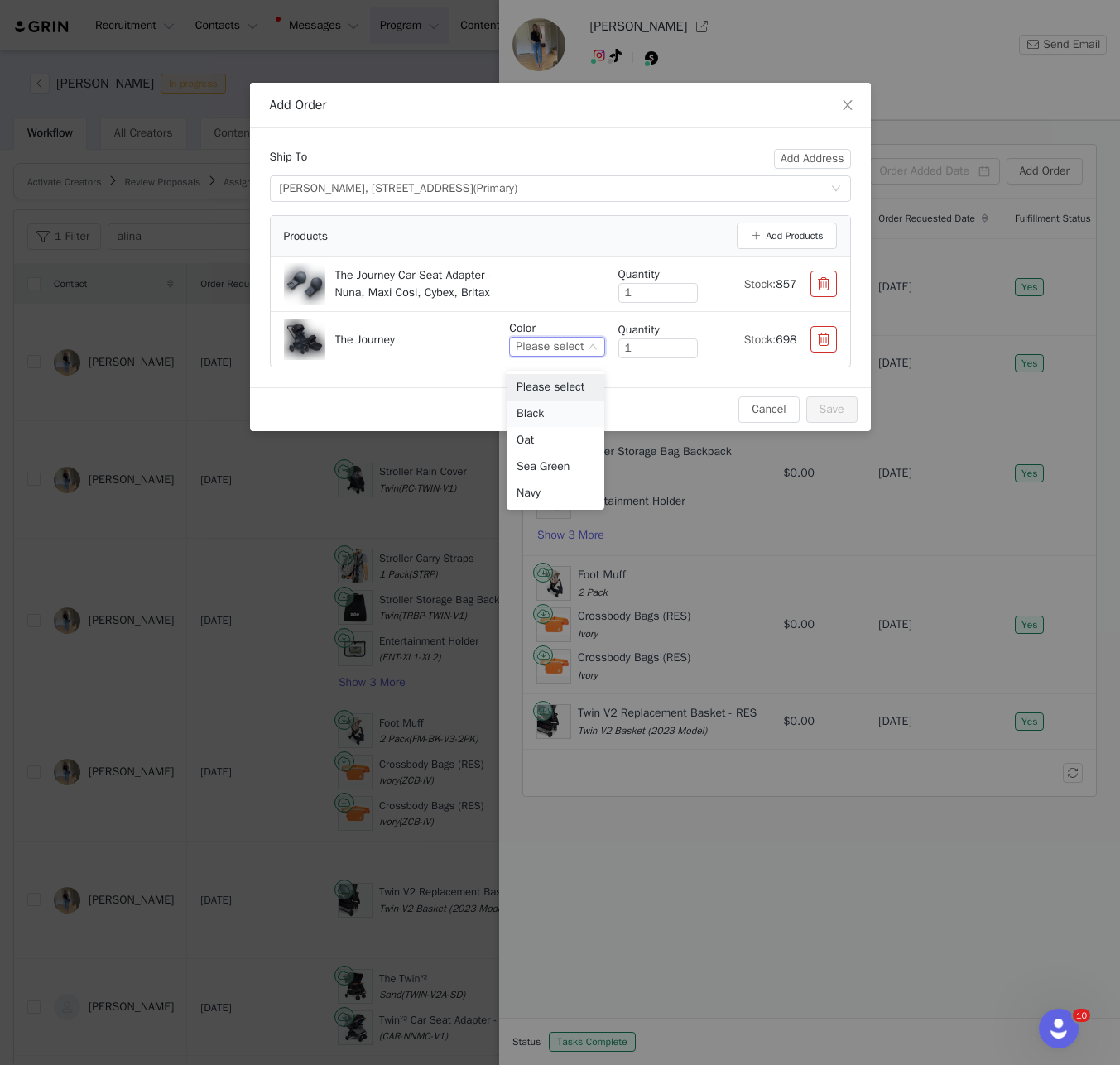 click on "Black" at bounding box center [555, 414] 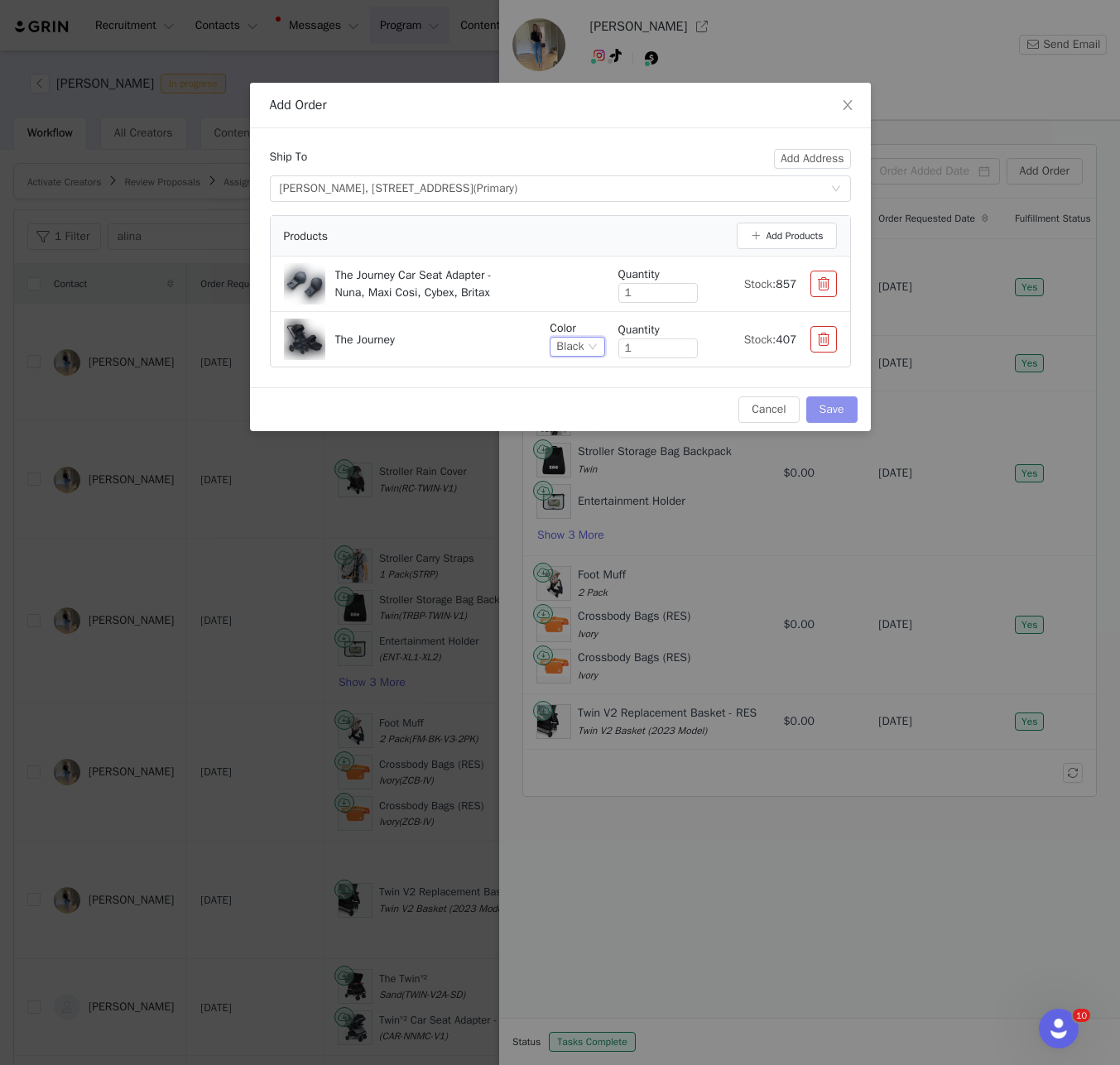 click on "Save" at bounding box center (832, 410) 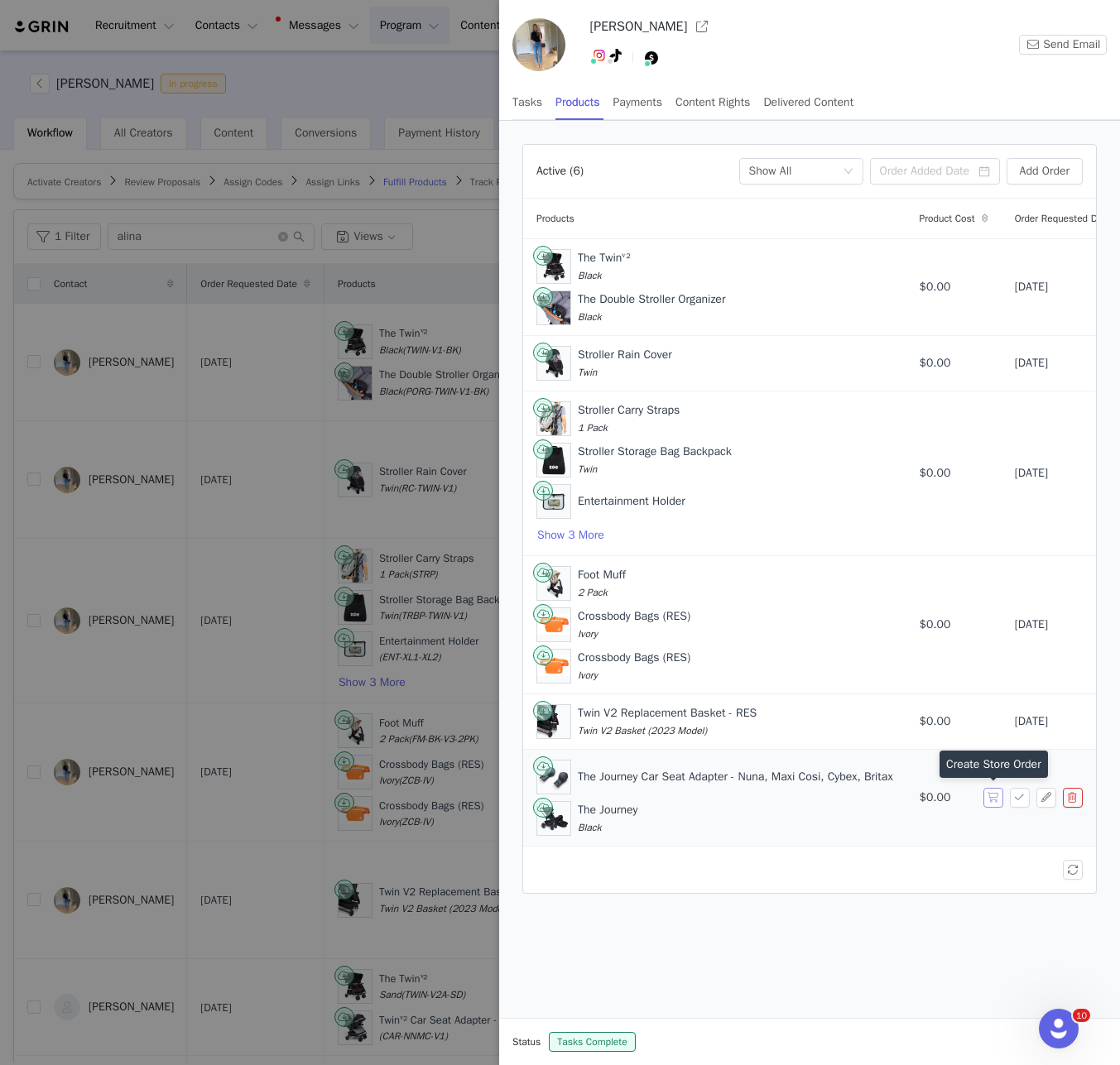 click at bounding box center [993, 798] 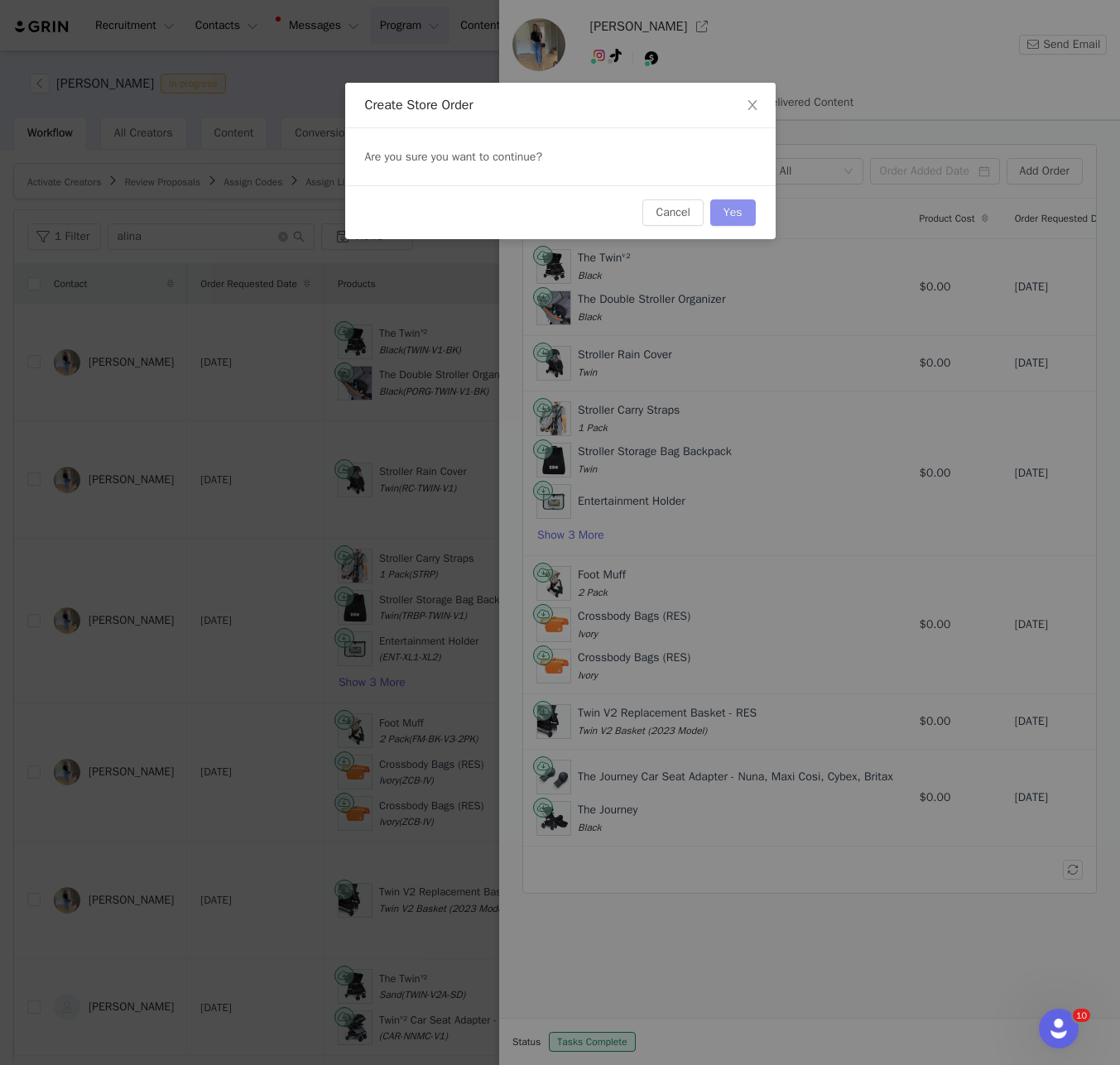 click on "Yes" at bounding box center [733, 213] 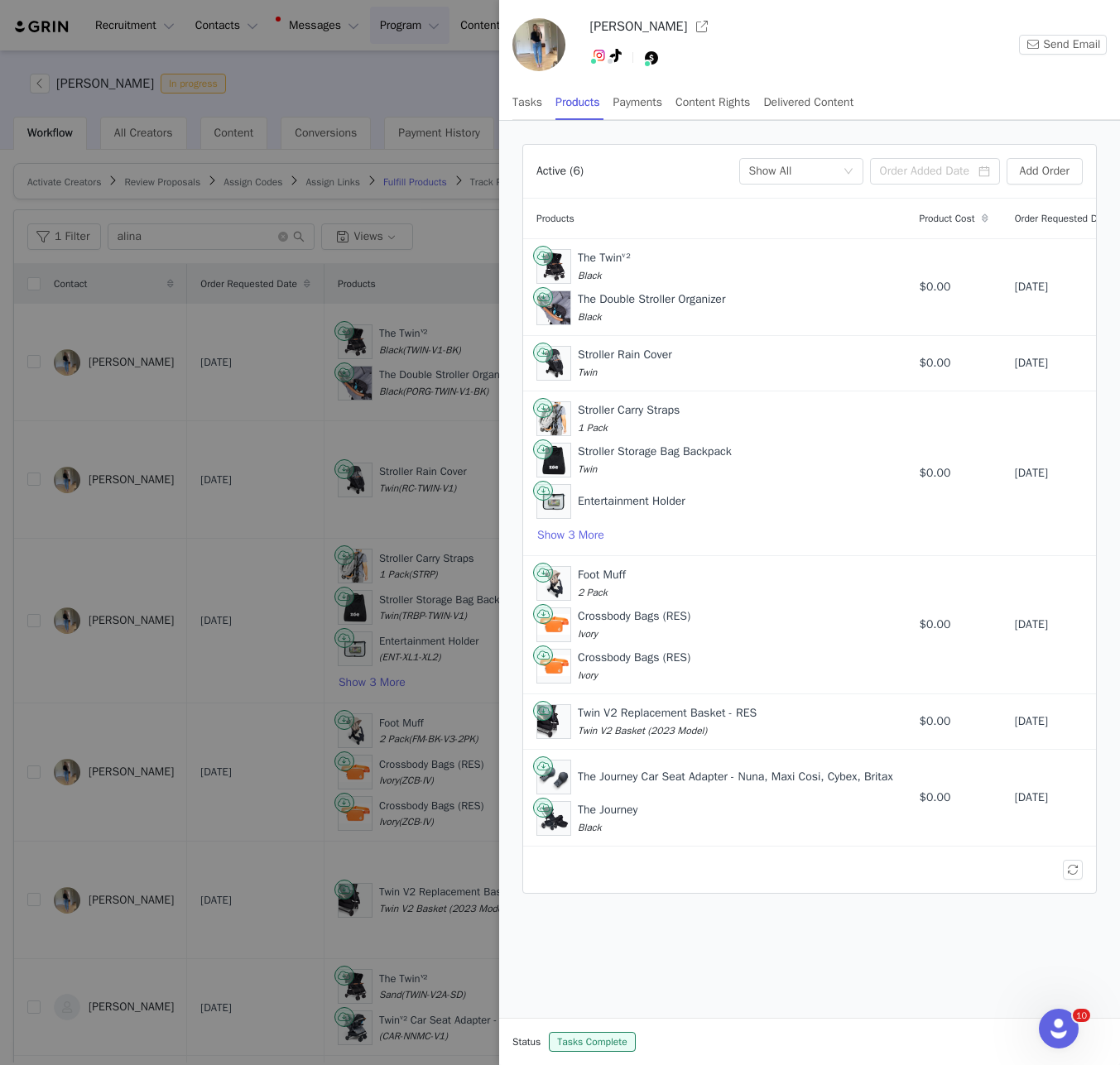 click at bounding box center (560, 532) 